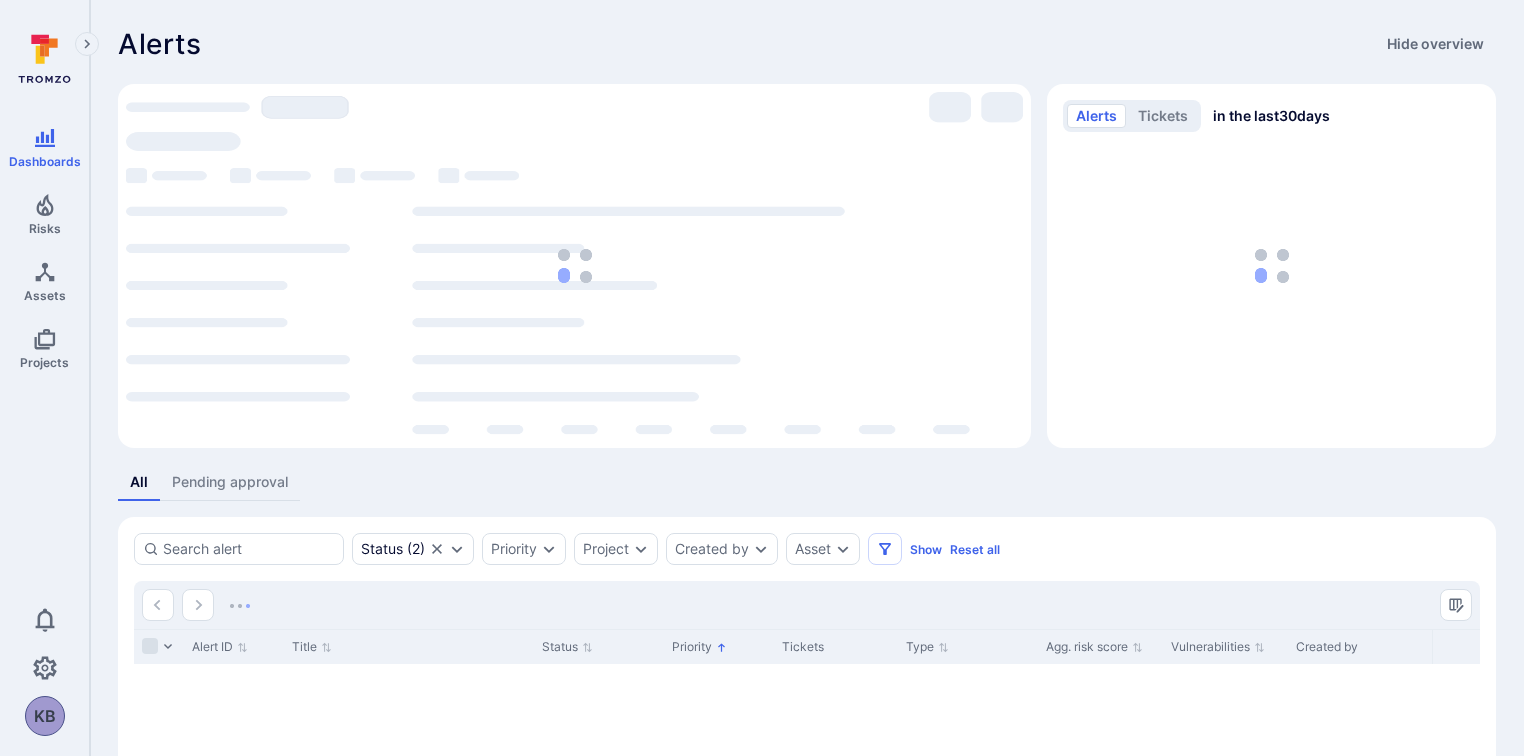 scroll, scrollTop: 0, scrollLeft: 0, axis: both 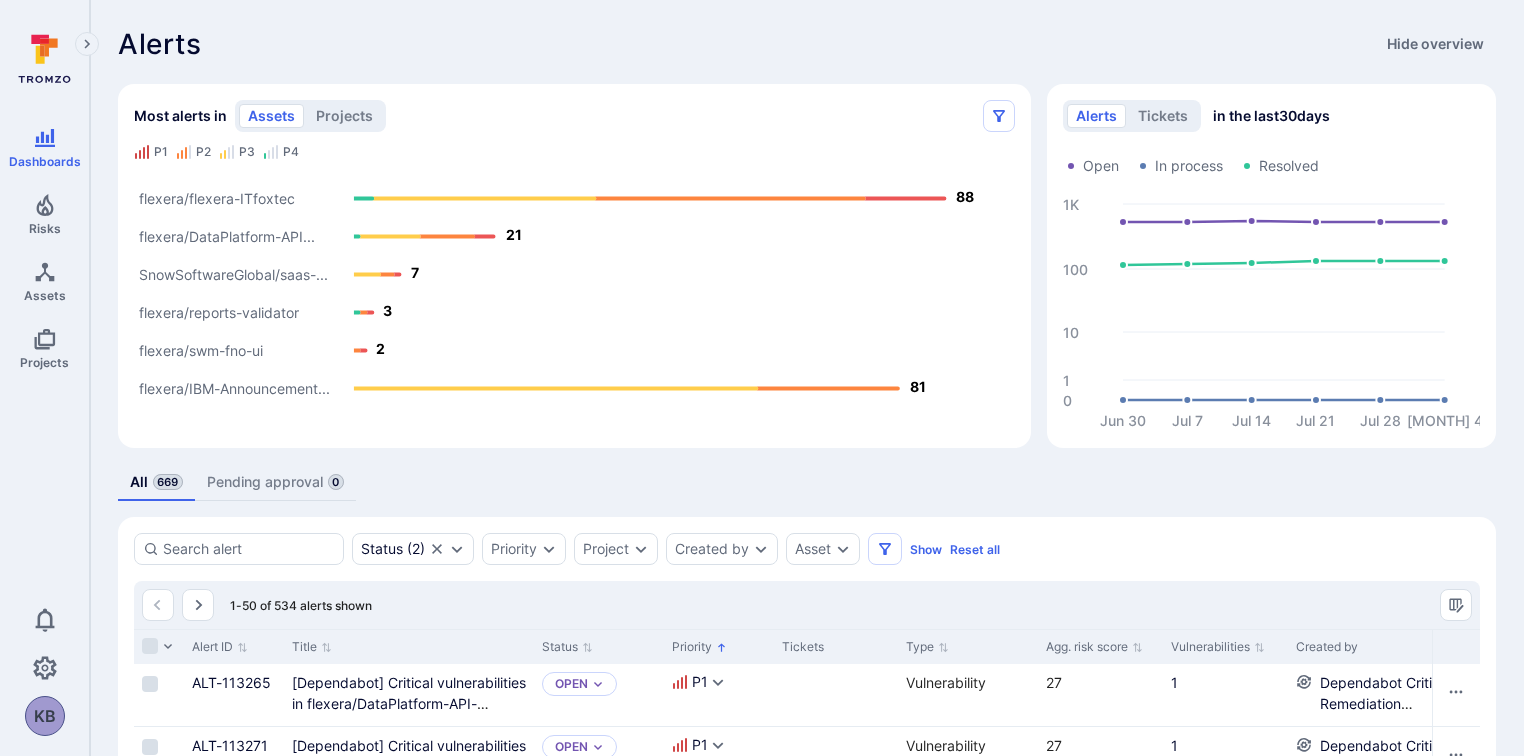 click on "flexera/DataPlatform-API..." 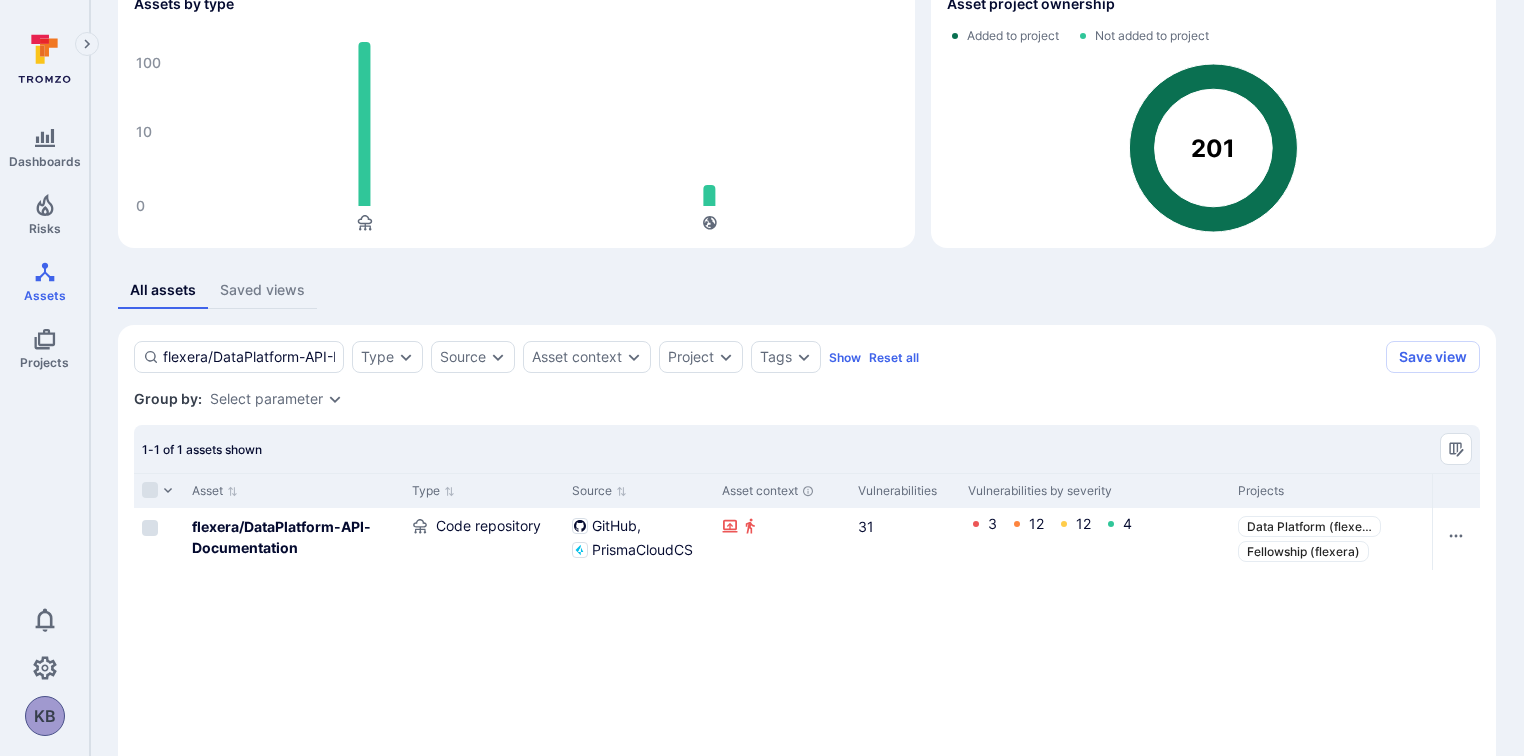 scroll, scrollTop: 172, scrollLeft: 0, axis: vertical 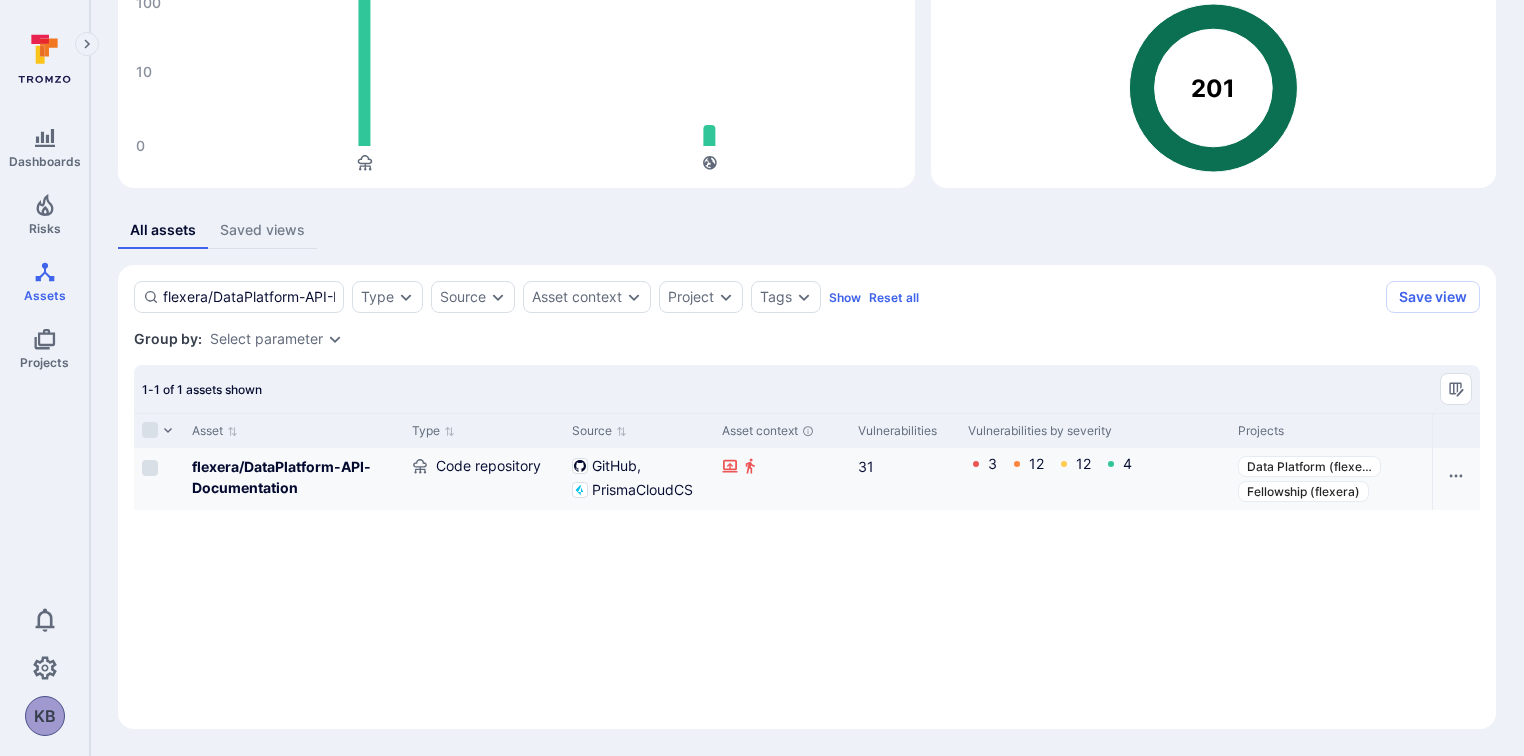 click on "3 12 12 4" at bounding box center (1095, 464) 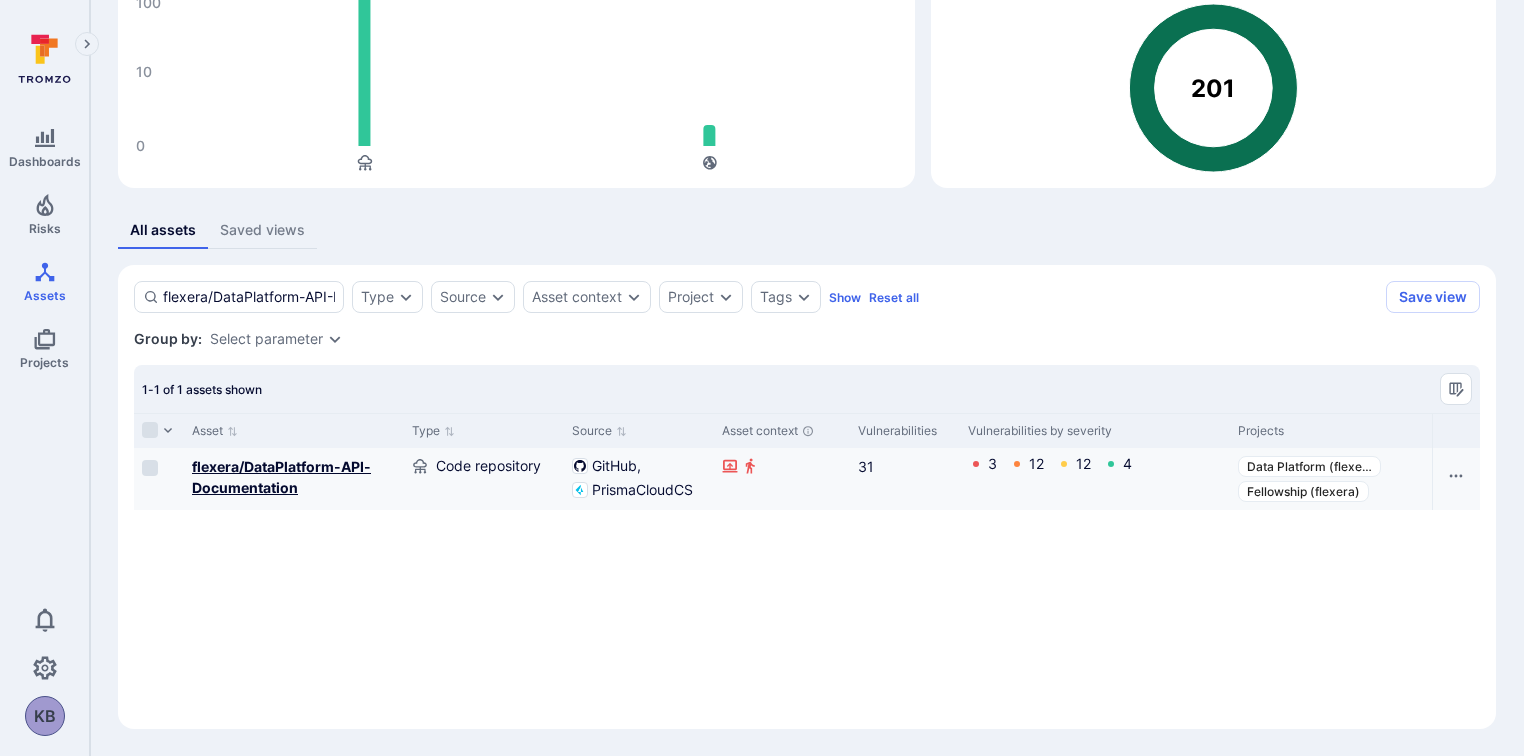 click on "flexera/DataPlatform-API-Documentation" 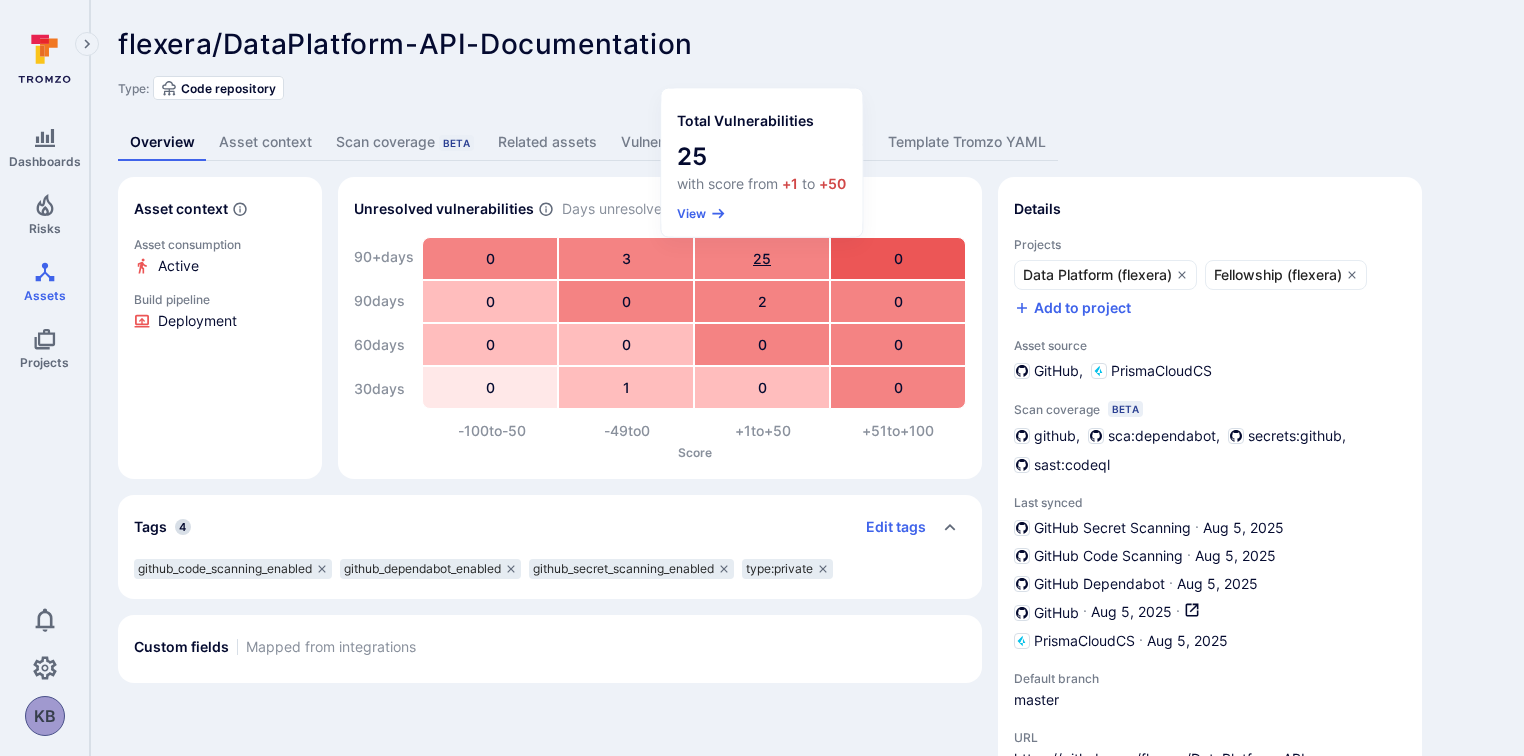 click on "25" at bounding box center (762, 258) 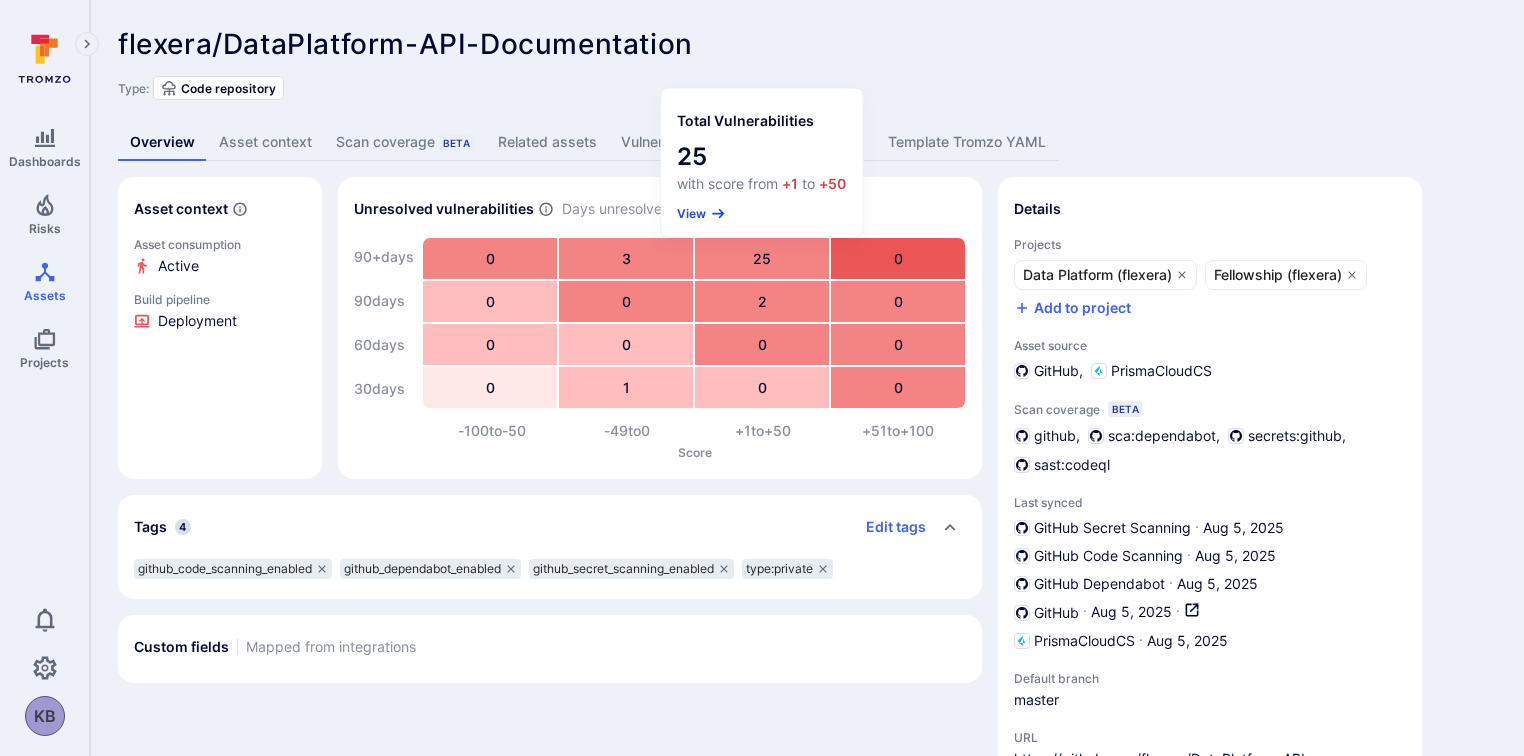 click on "View" at bounding box center [701, 213] 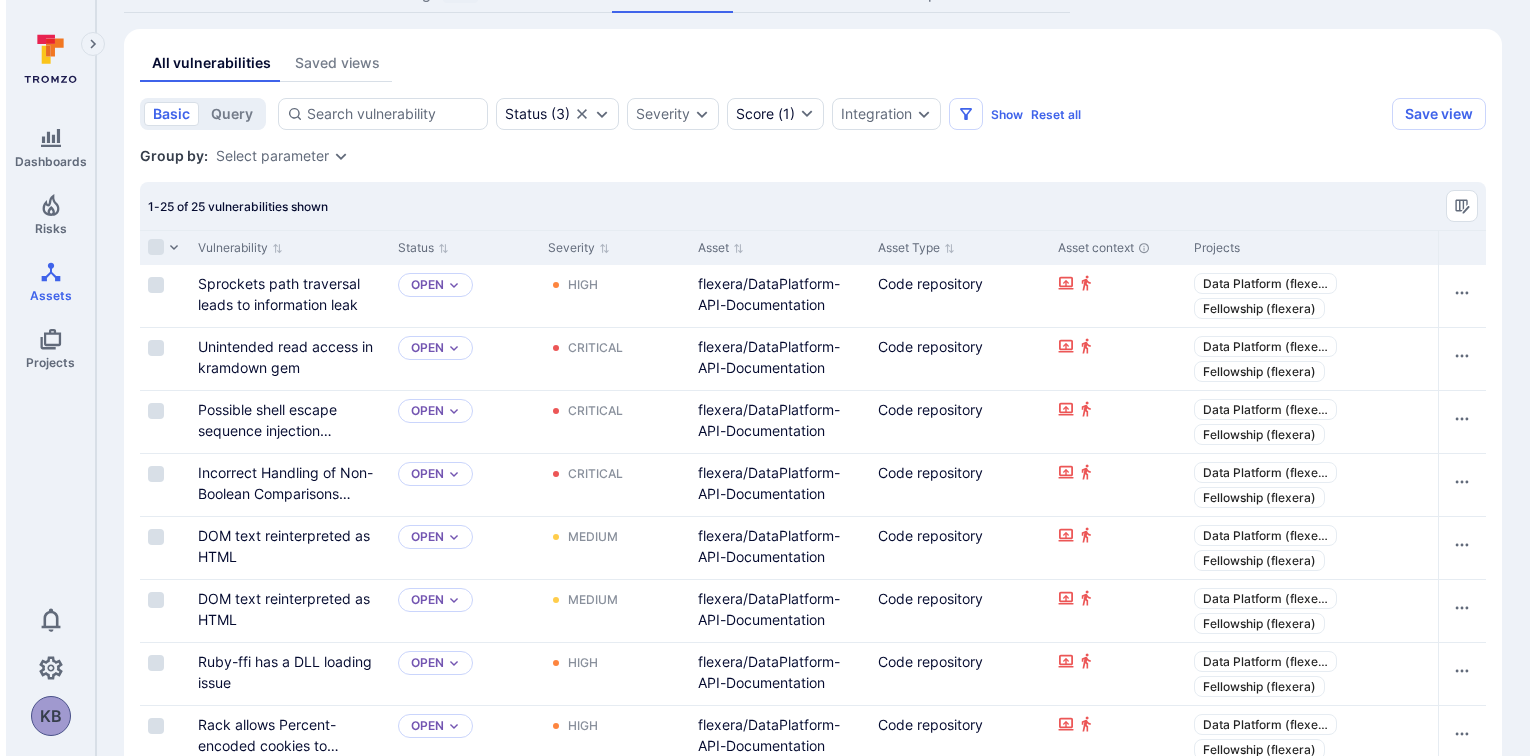 scroll, scrollTop: 0, scrollLeft: 0, axis: both 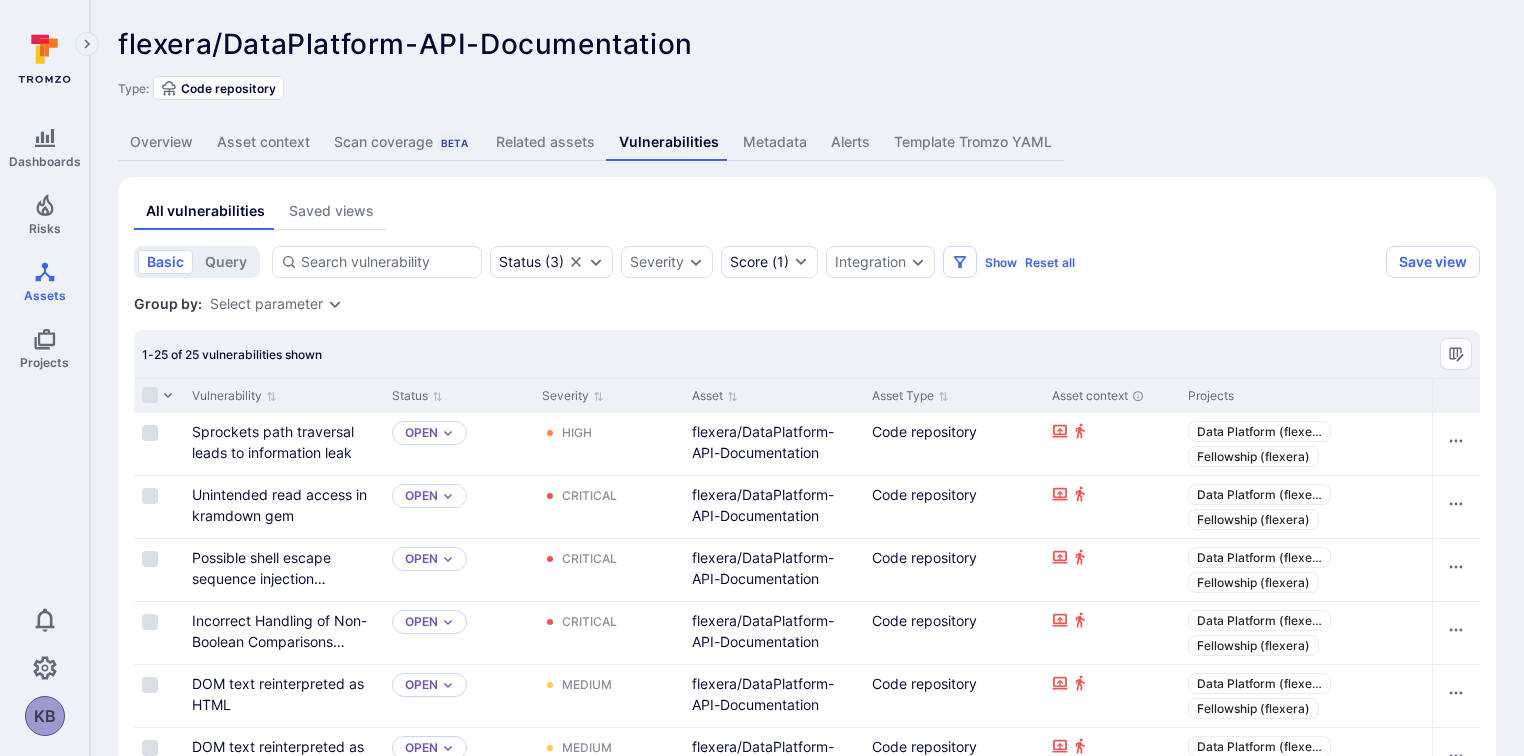 click on "Overview" at bounding box center [161, 142] 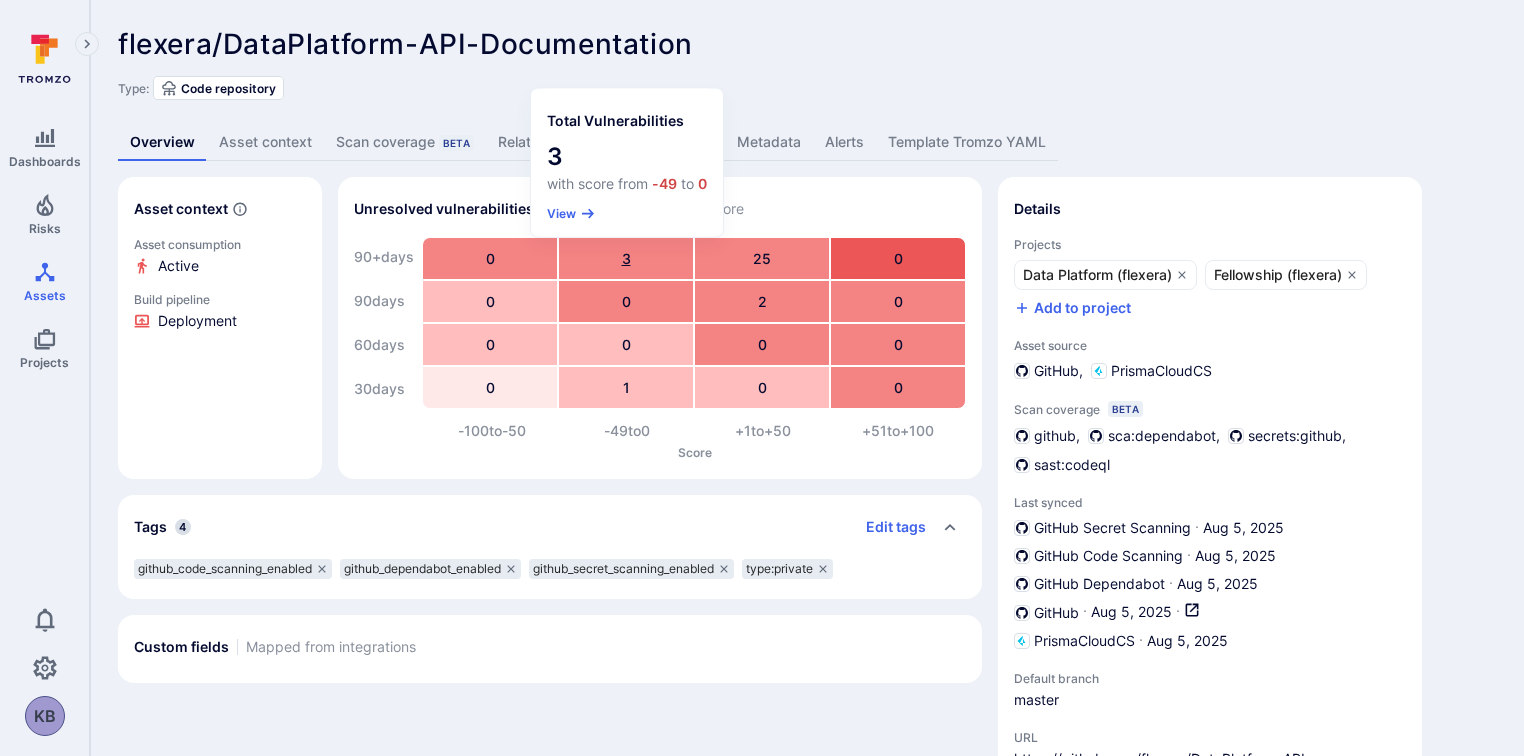 click on "3" at bounding box center (626, 258) 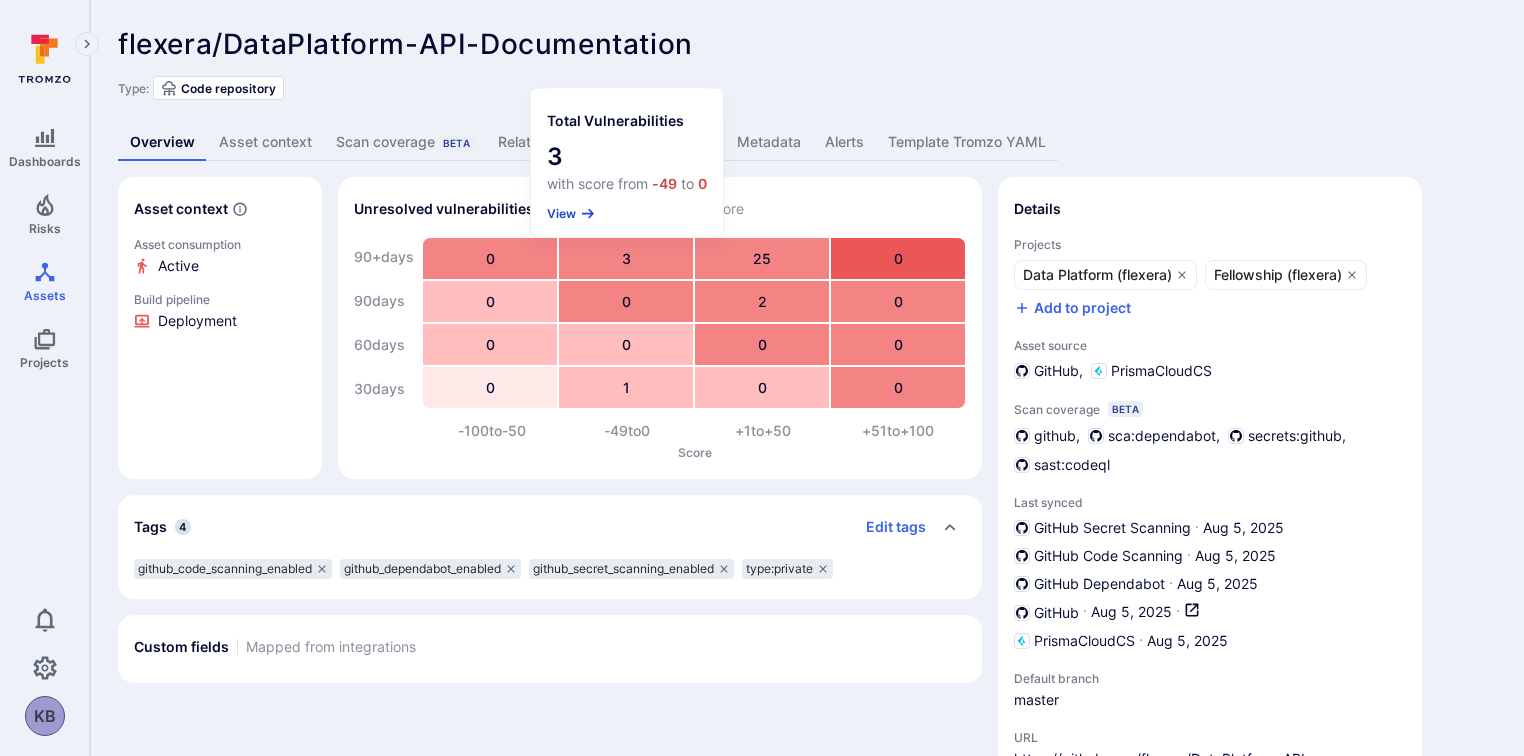 click on "View" at bounding box center [571, 213] 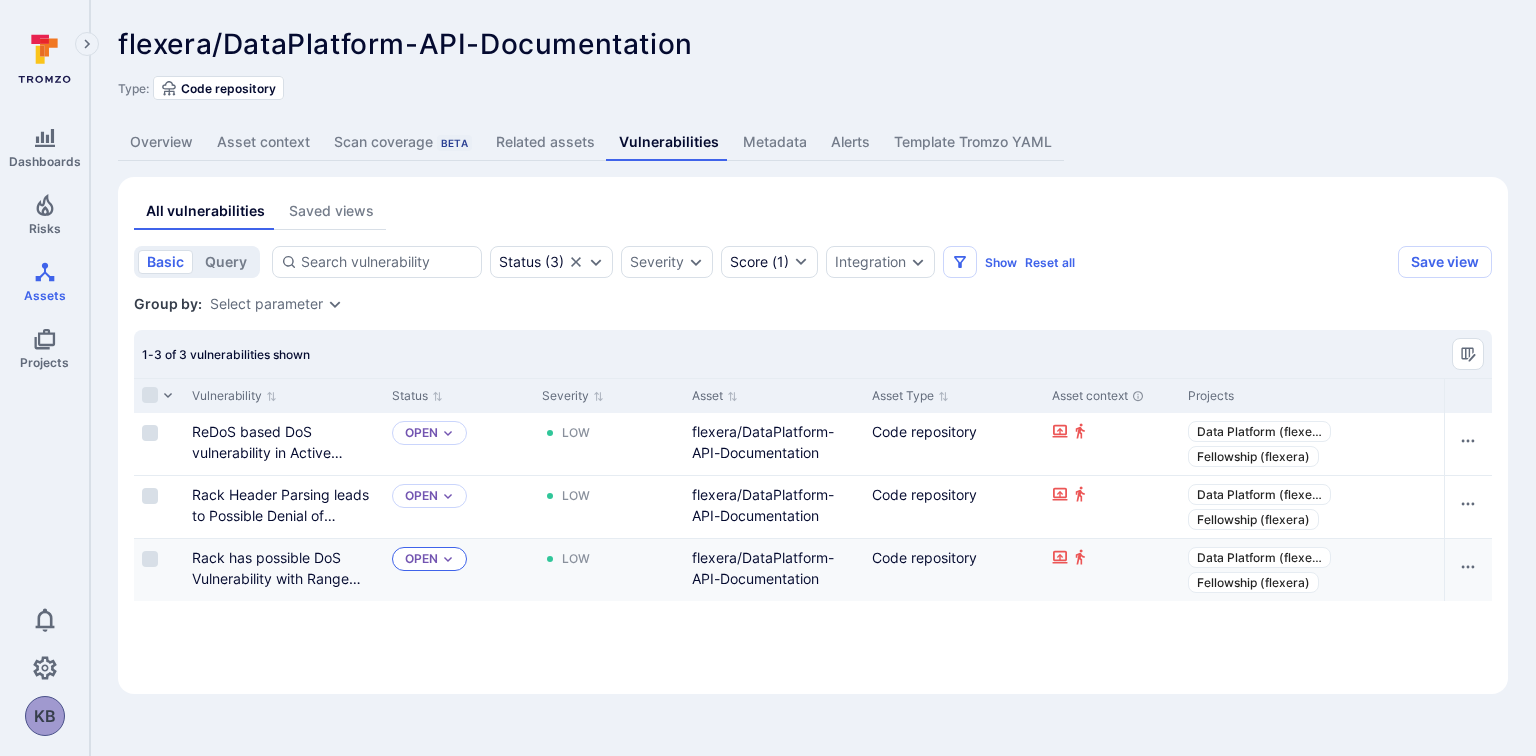 click on "Open" at bounding box center [429, 559] 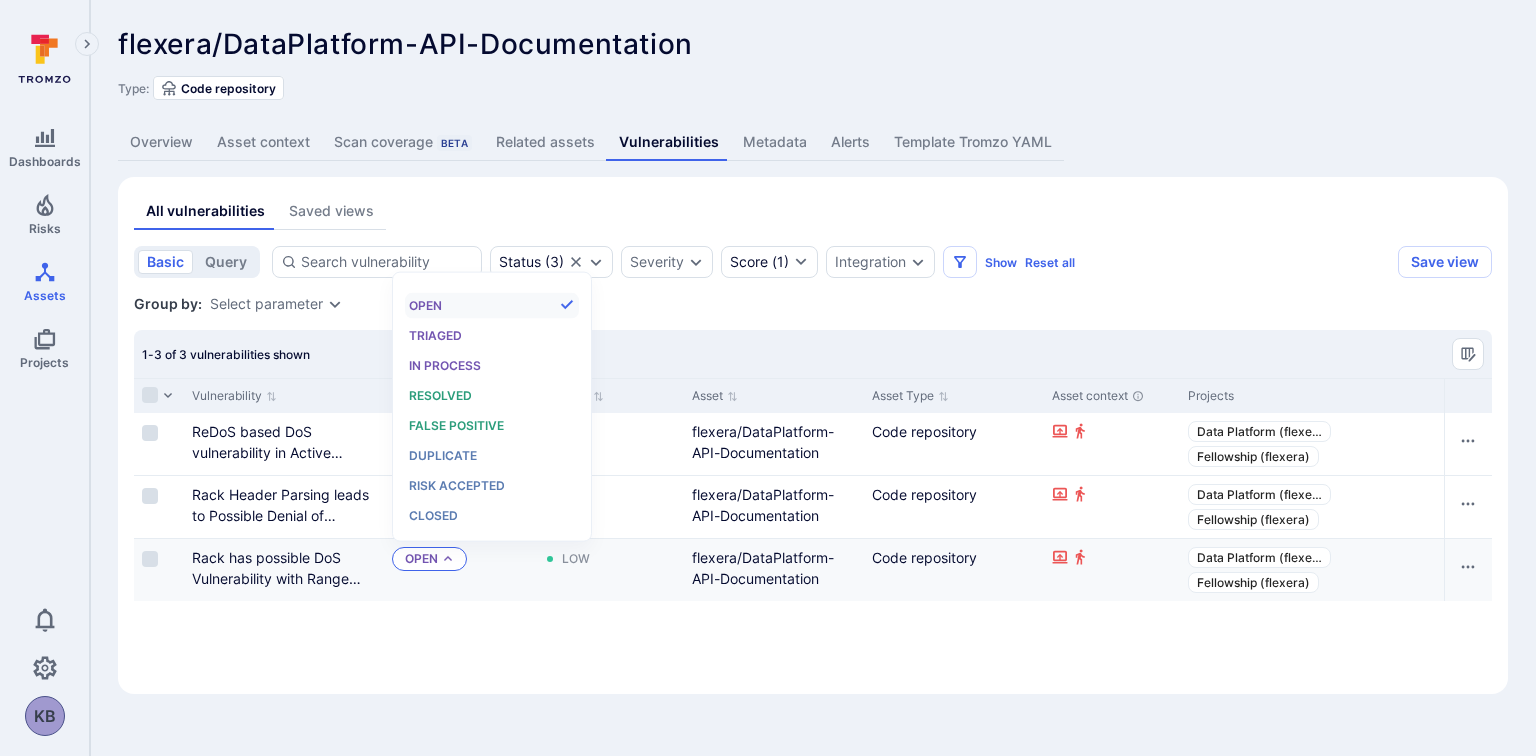 scroll, scrollTop: 16, scrollLeft: 0, axis: vertical 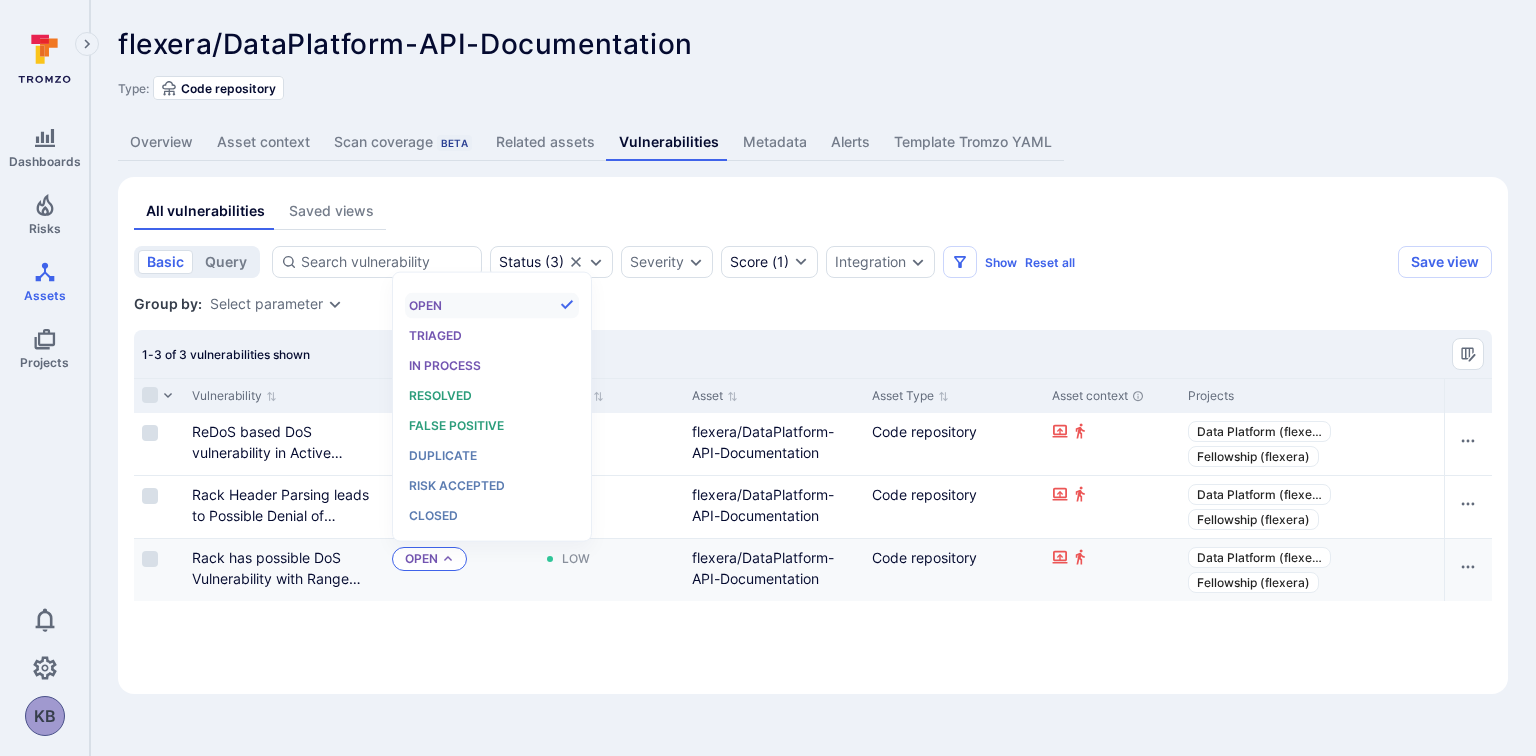 click on "Open" at bounding box center (429, 559) 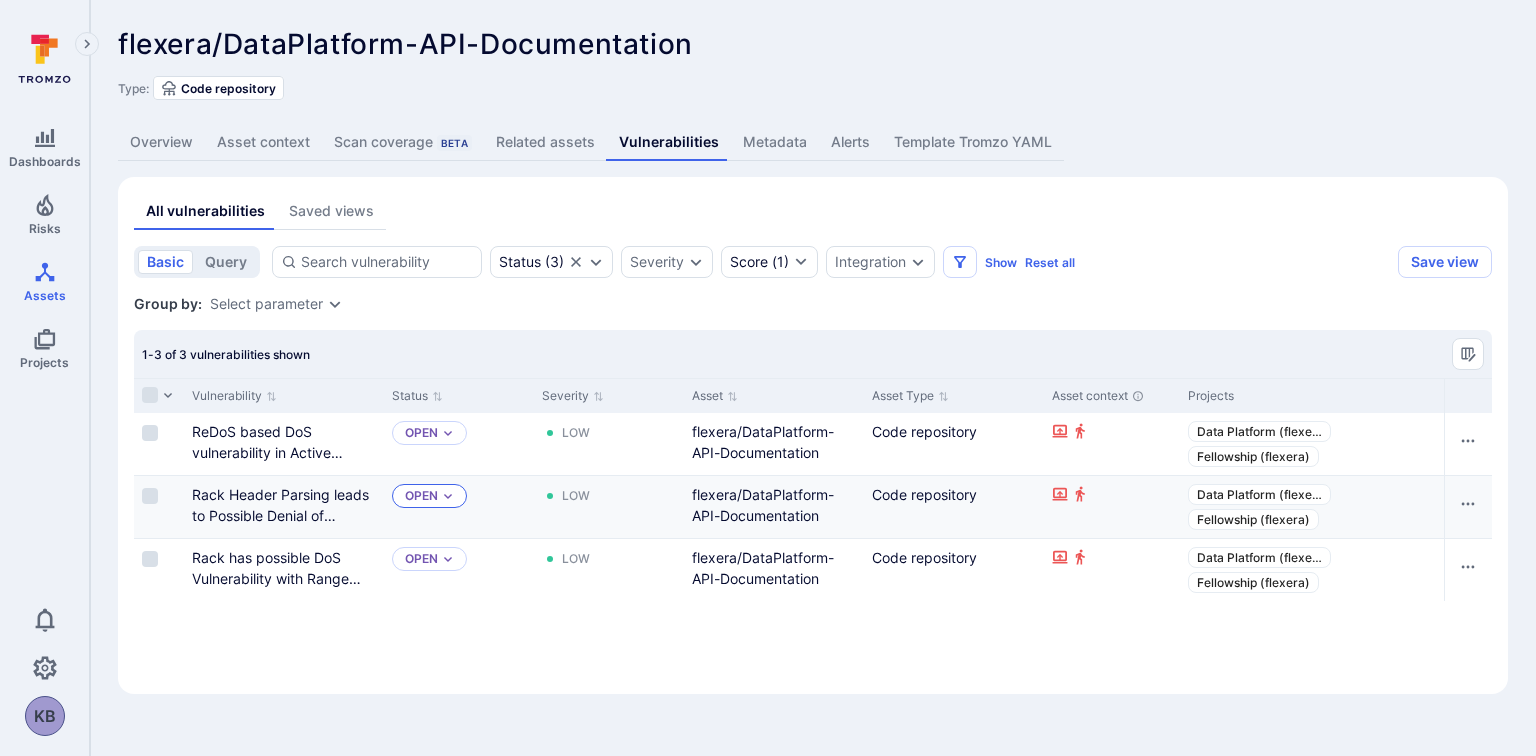 click on "Open" at bounding box center [429, 496] 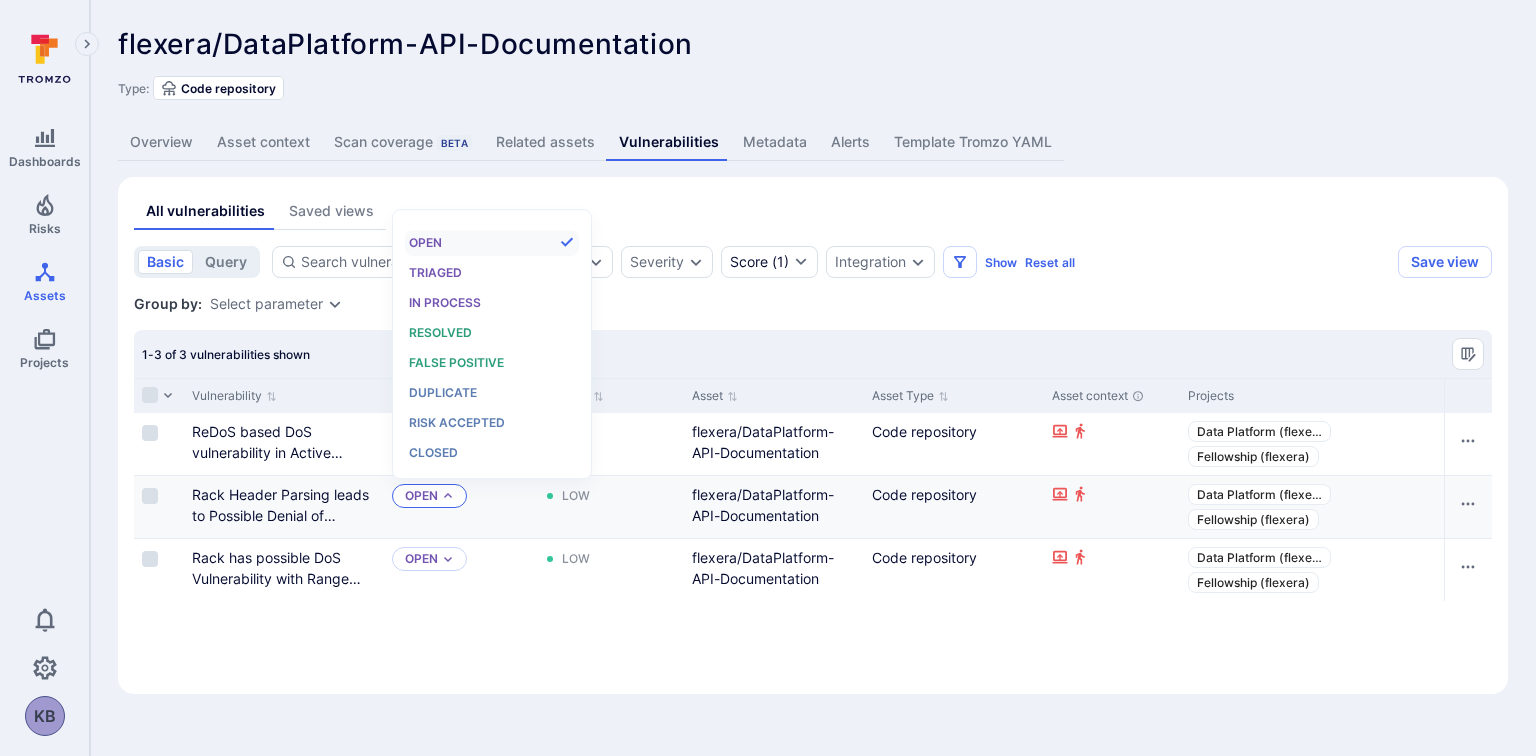 scroll, scrollTop: 16, scrollLeft: 0, axis: vertical 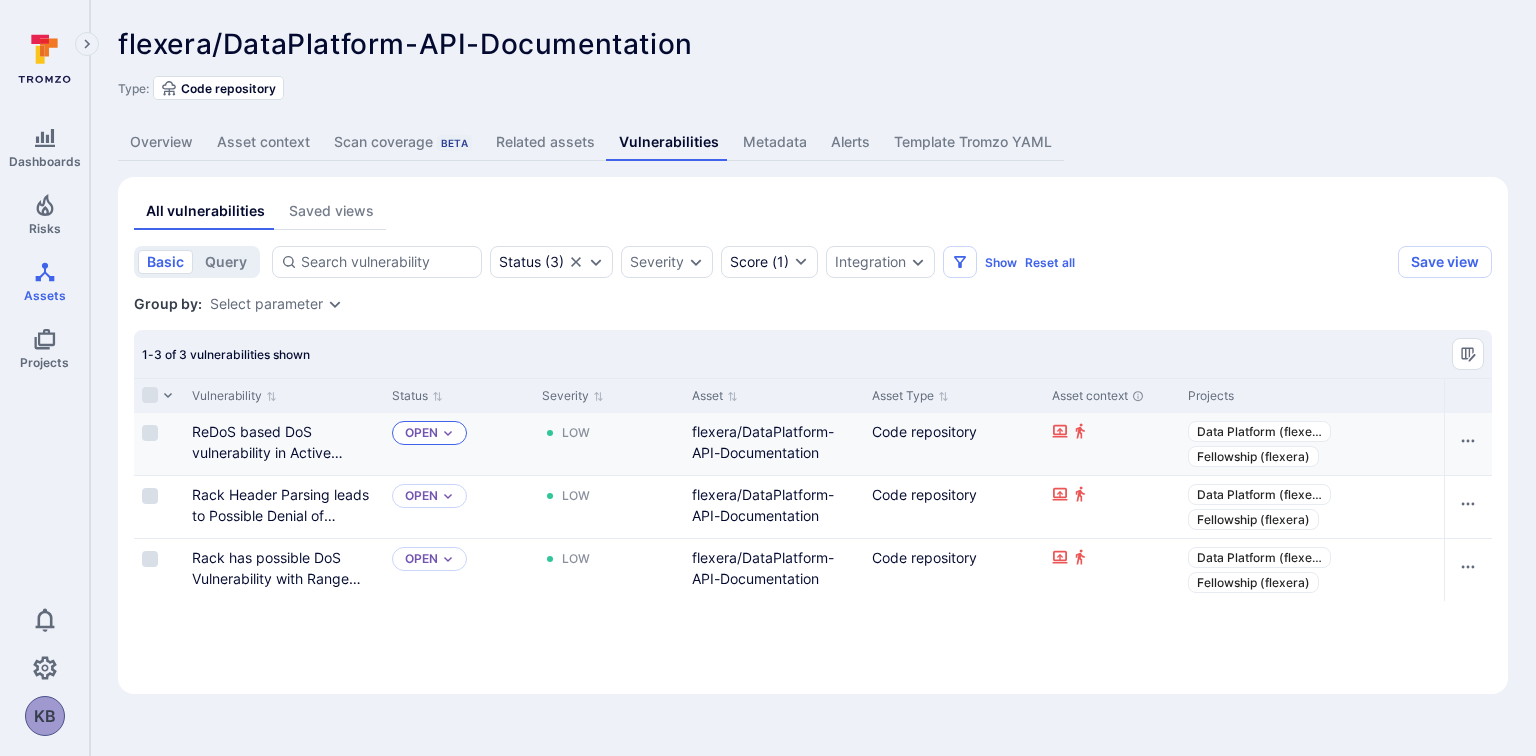 click on "Open" at bounding box center [421, 433] 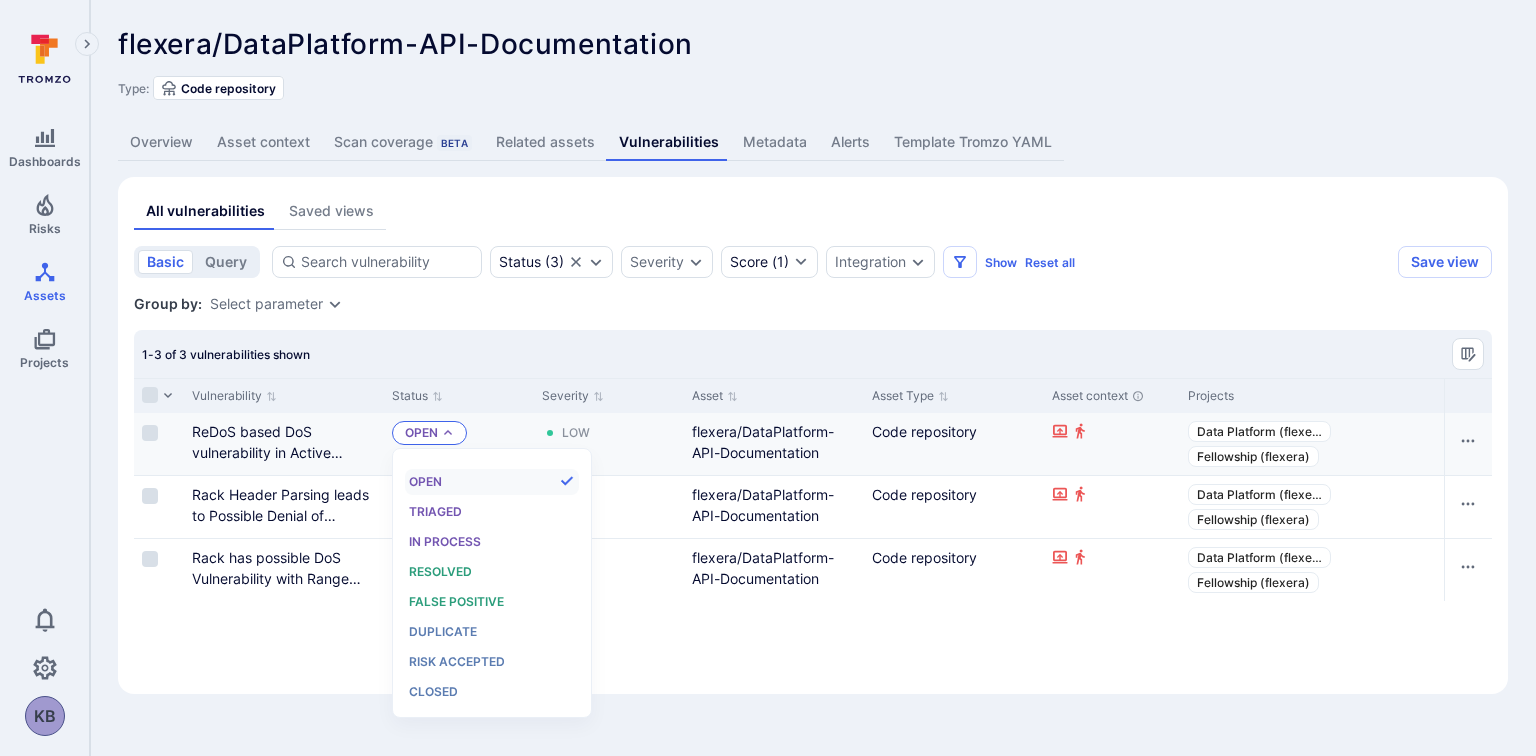 scroll, scrollTop: 16, scrollLeft: 0, axis: vertical 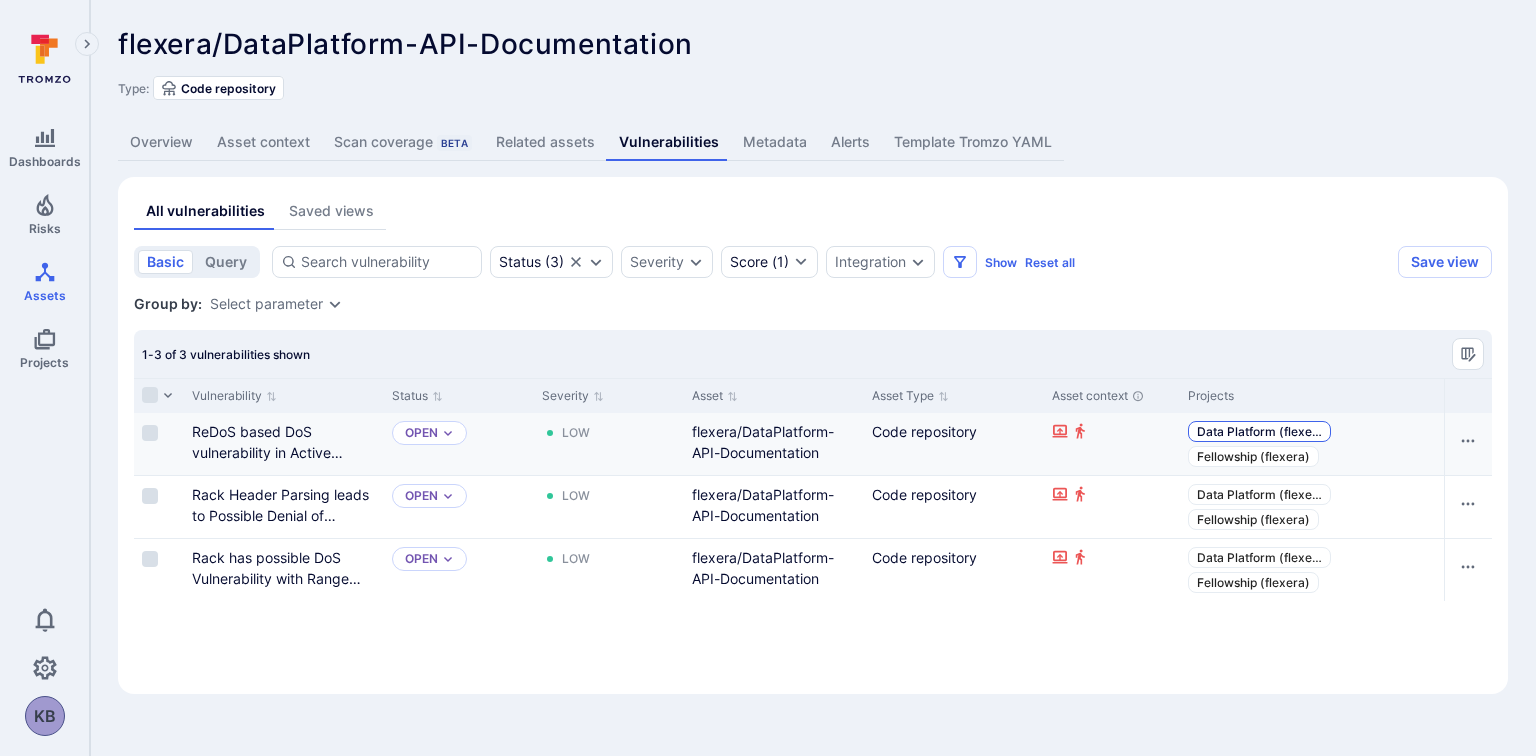 click on "Data Platform (flexe …" at bounding box center [1259, 431] 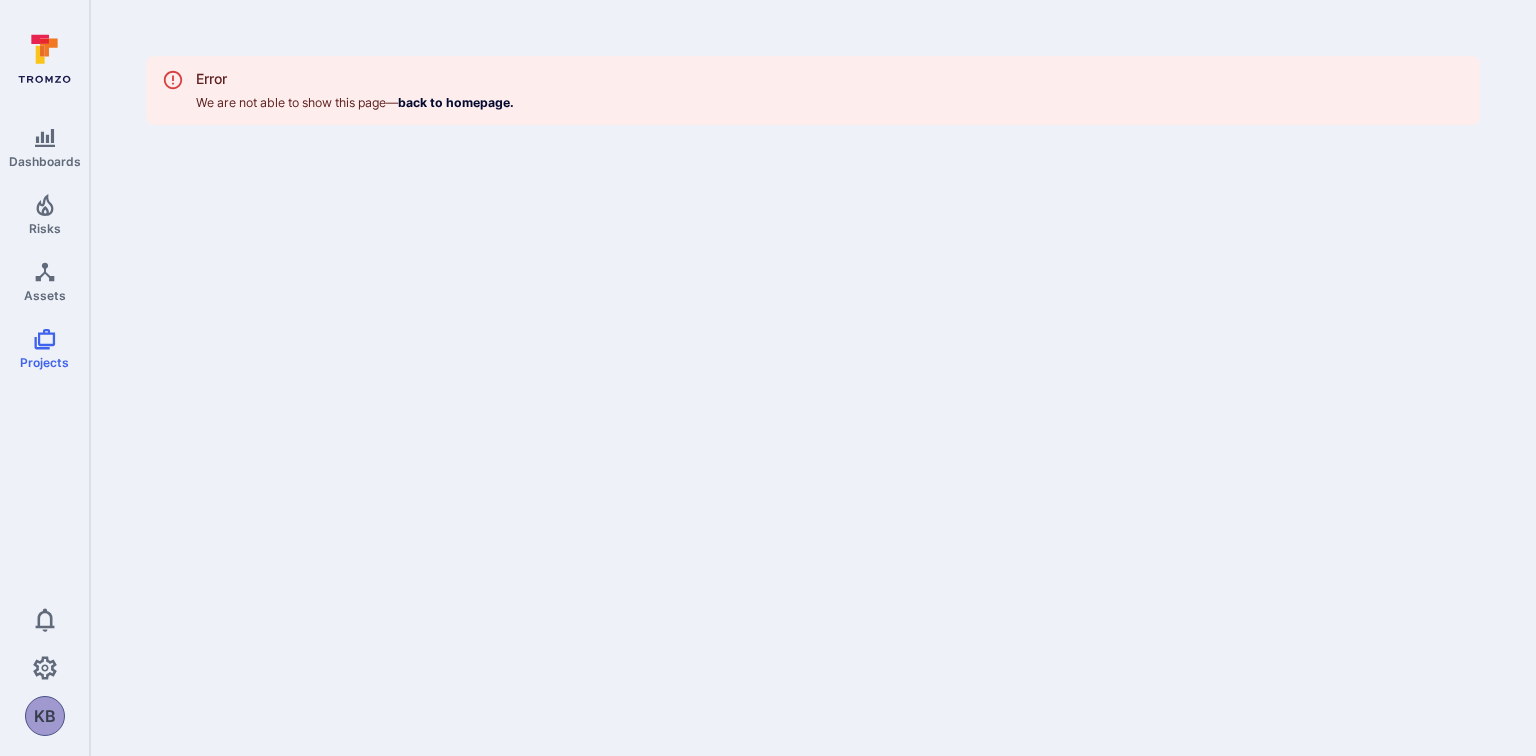 click on "Error" at bounding box center (355, 78) 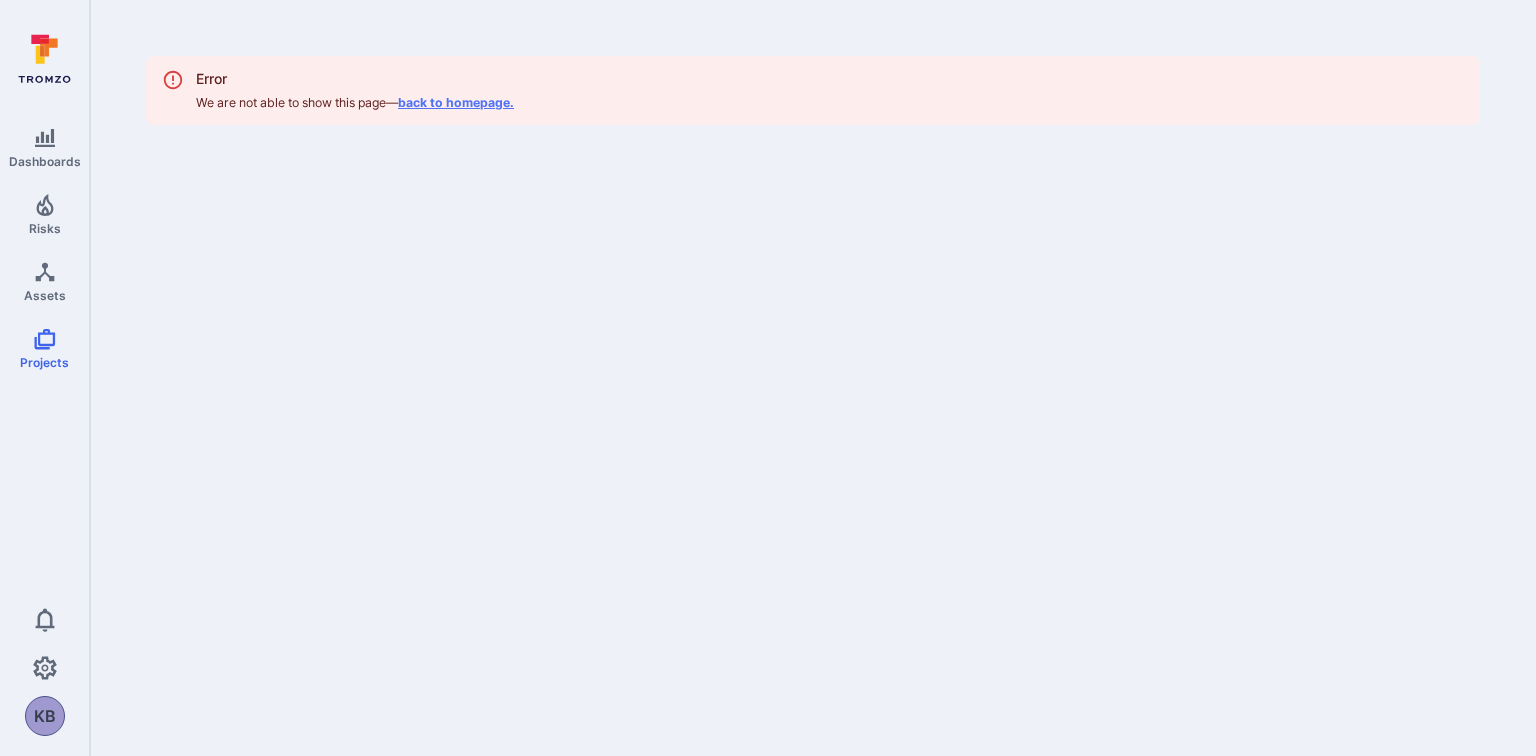 click on "back to homepage." at bounding box center [456, 102] 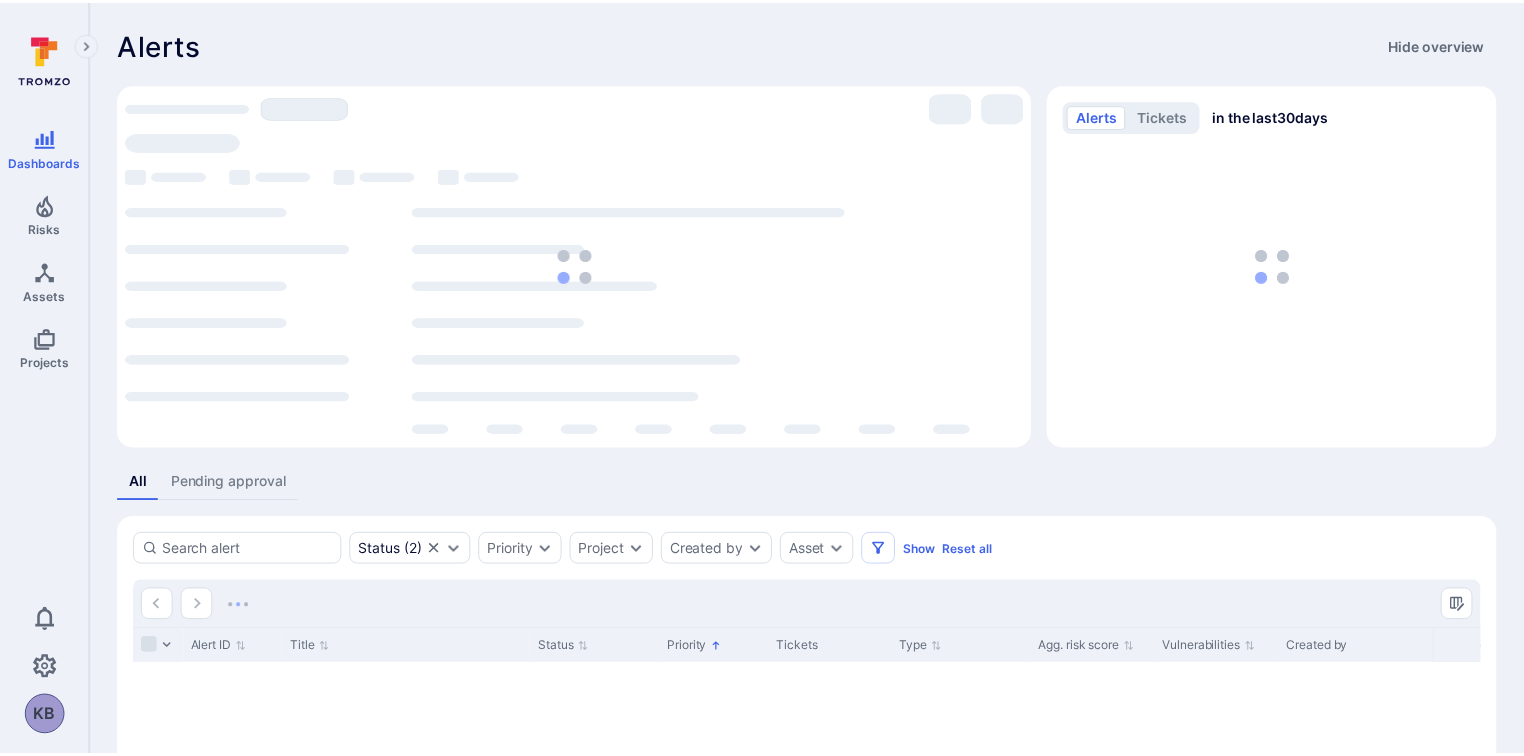scroll, scrollTop: 0, scrollLeft: 0, axis: both 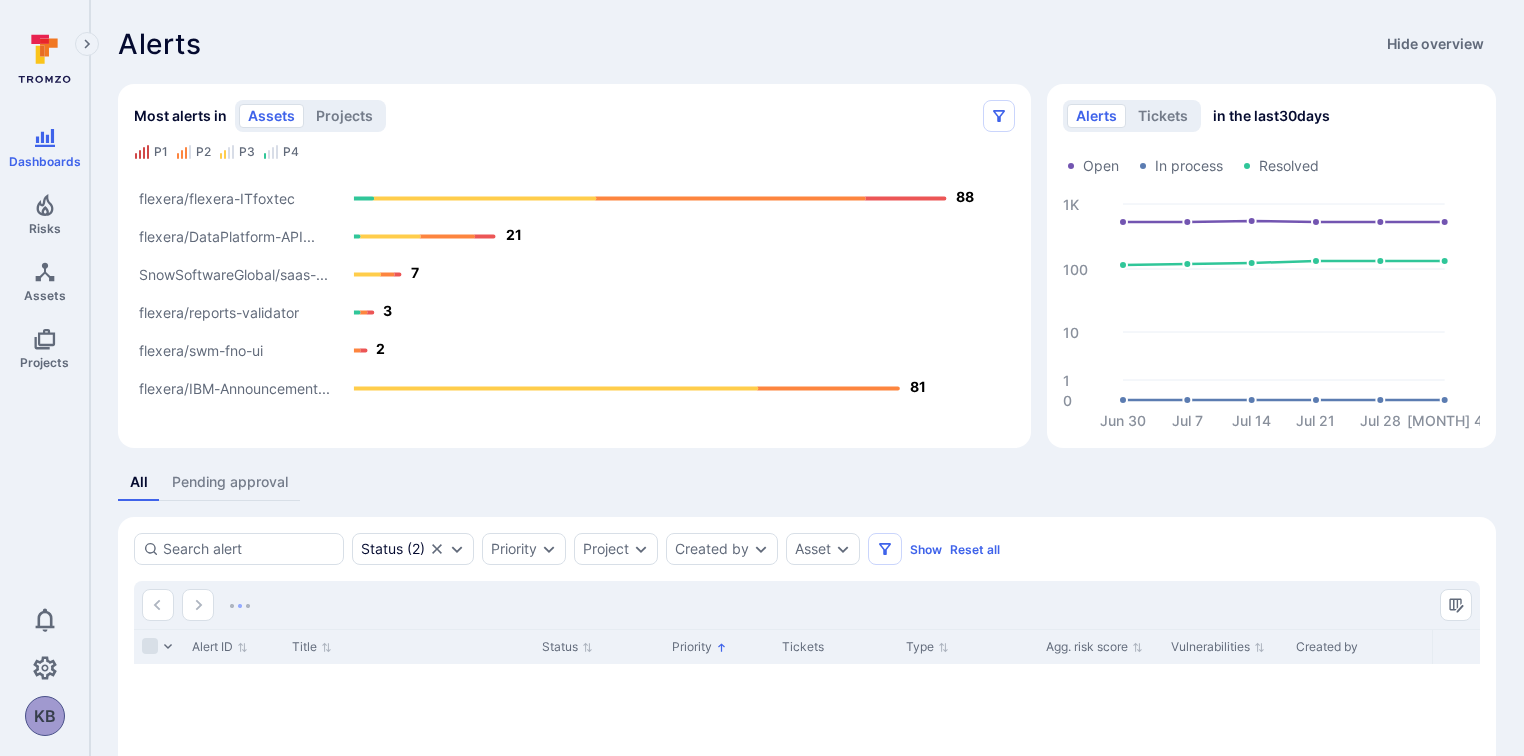 click on "flexera/IBM-Announcement..." 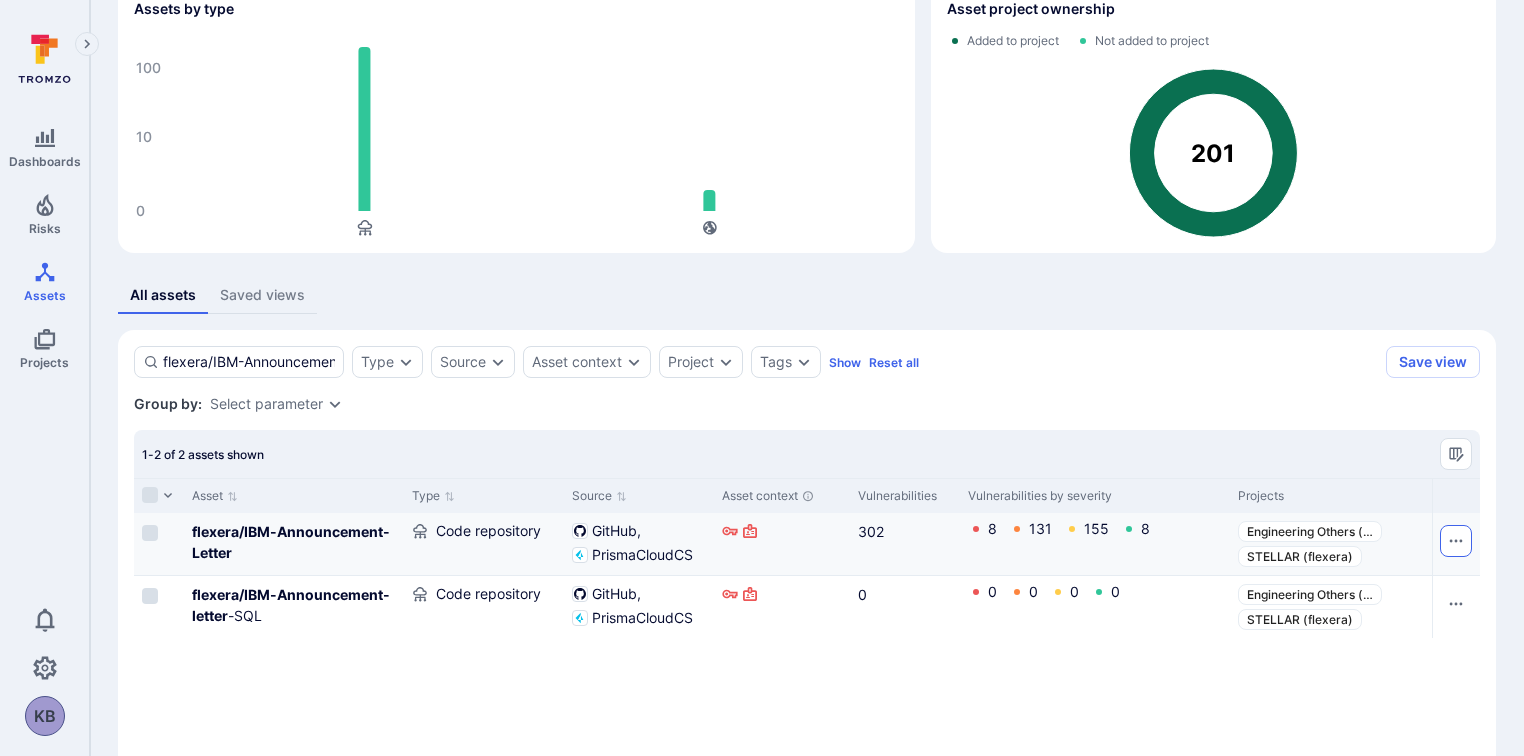 scroll, scrollTop: 0, scrollLeft: 0, axis: both 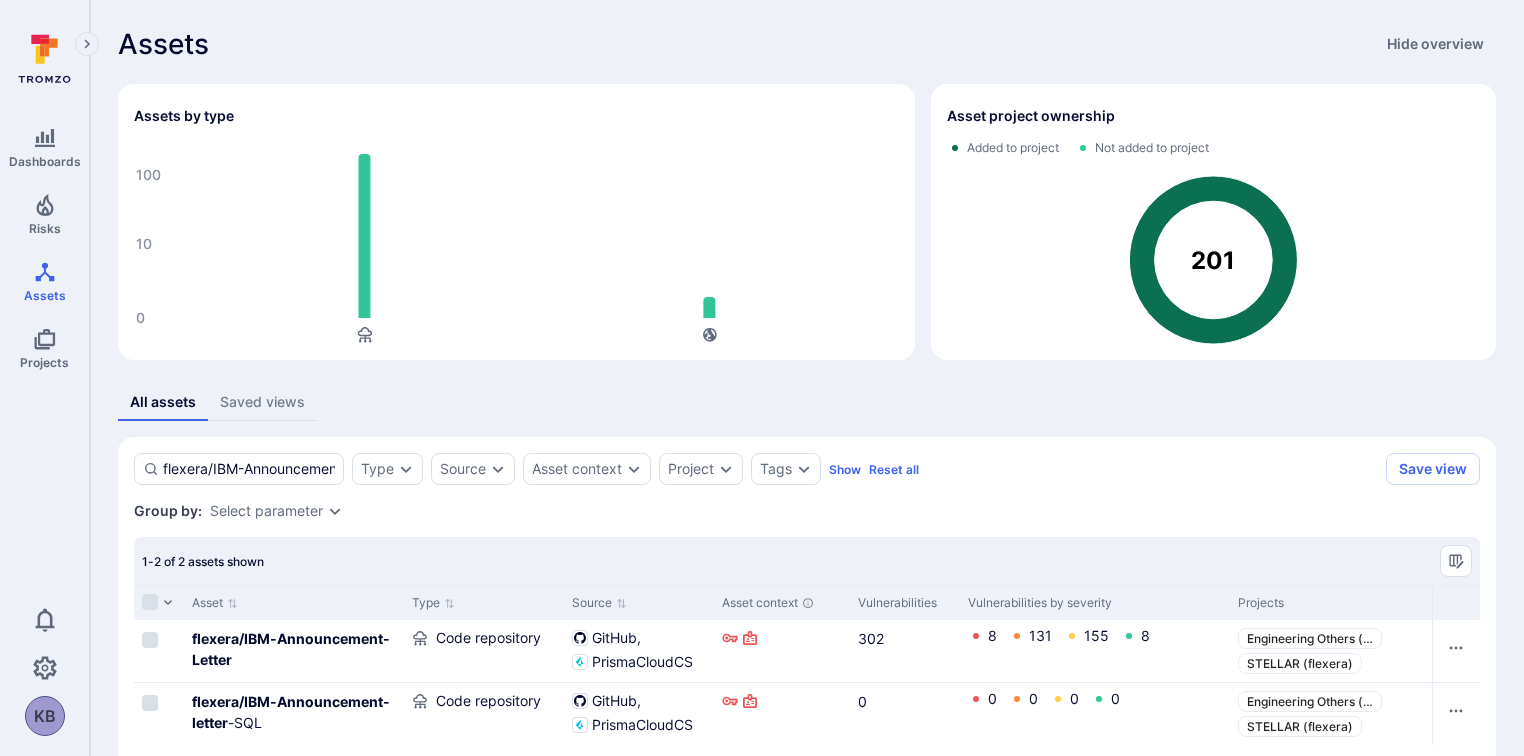 click 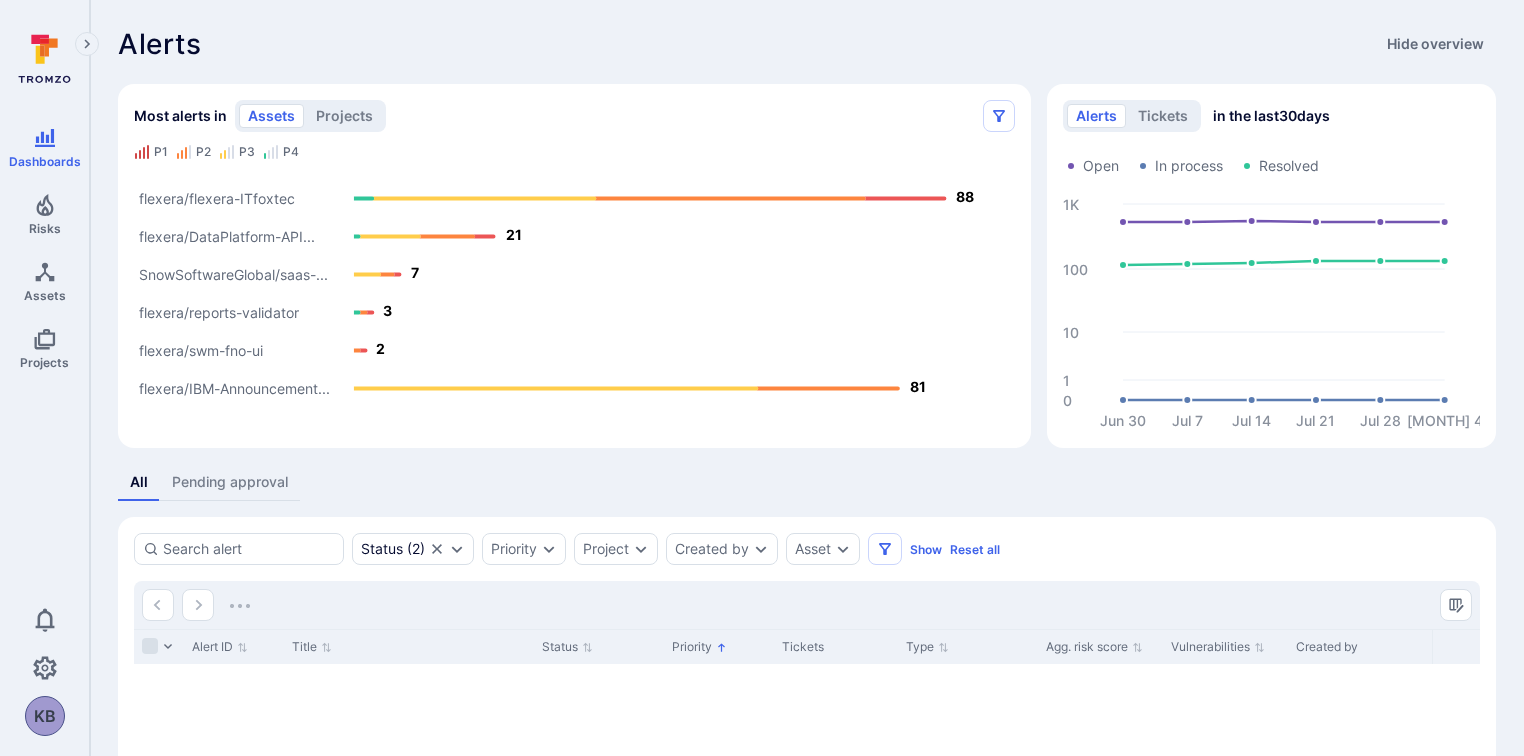 click 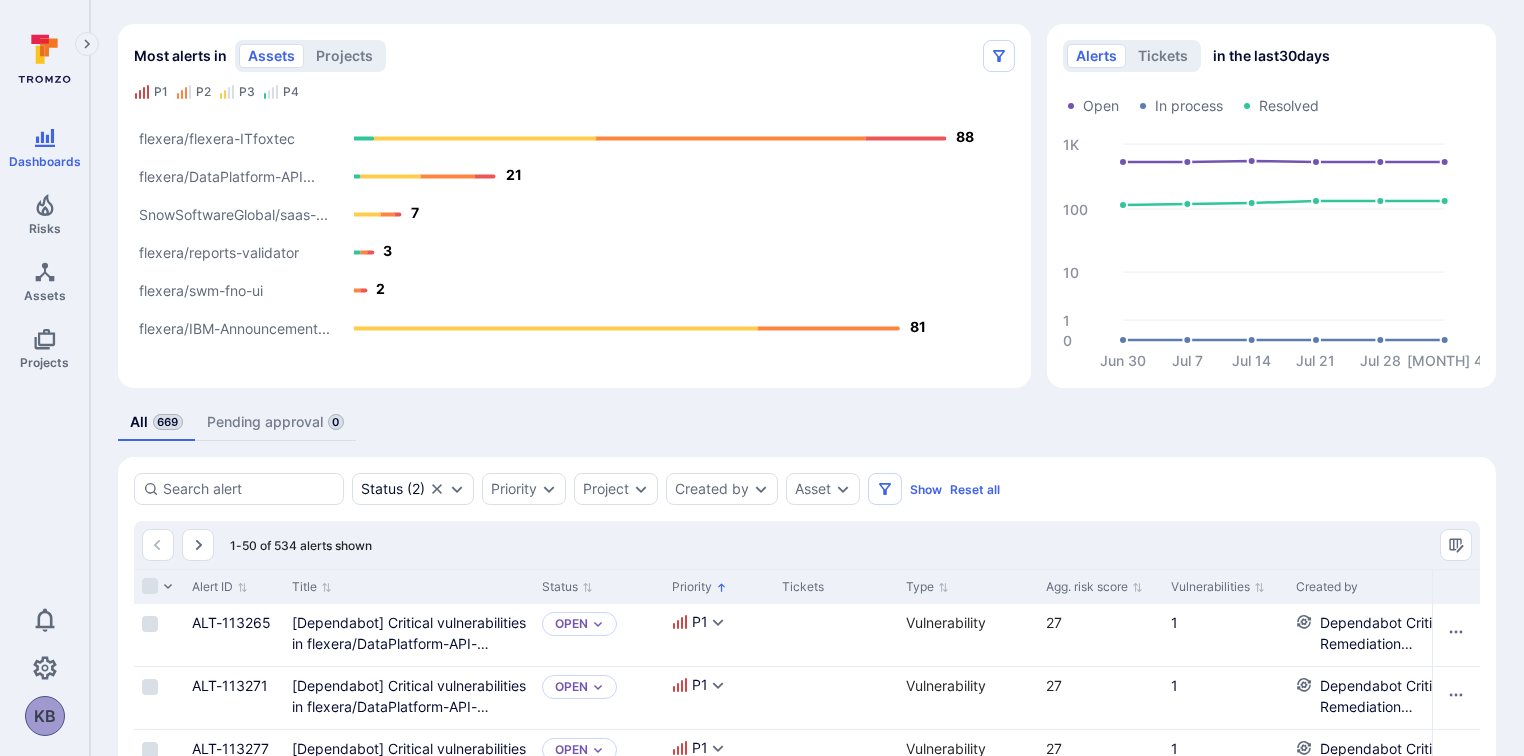 scroll, scrollTop: 0, scrollLeft: 0, axis: both 